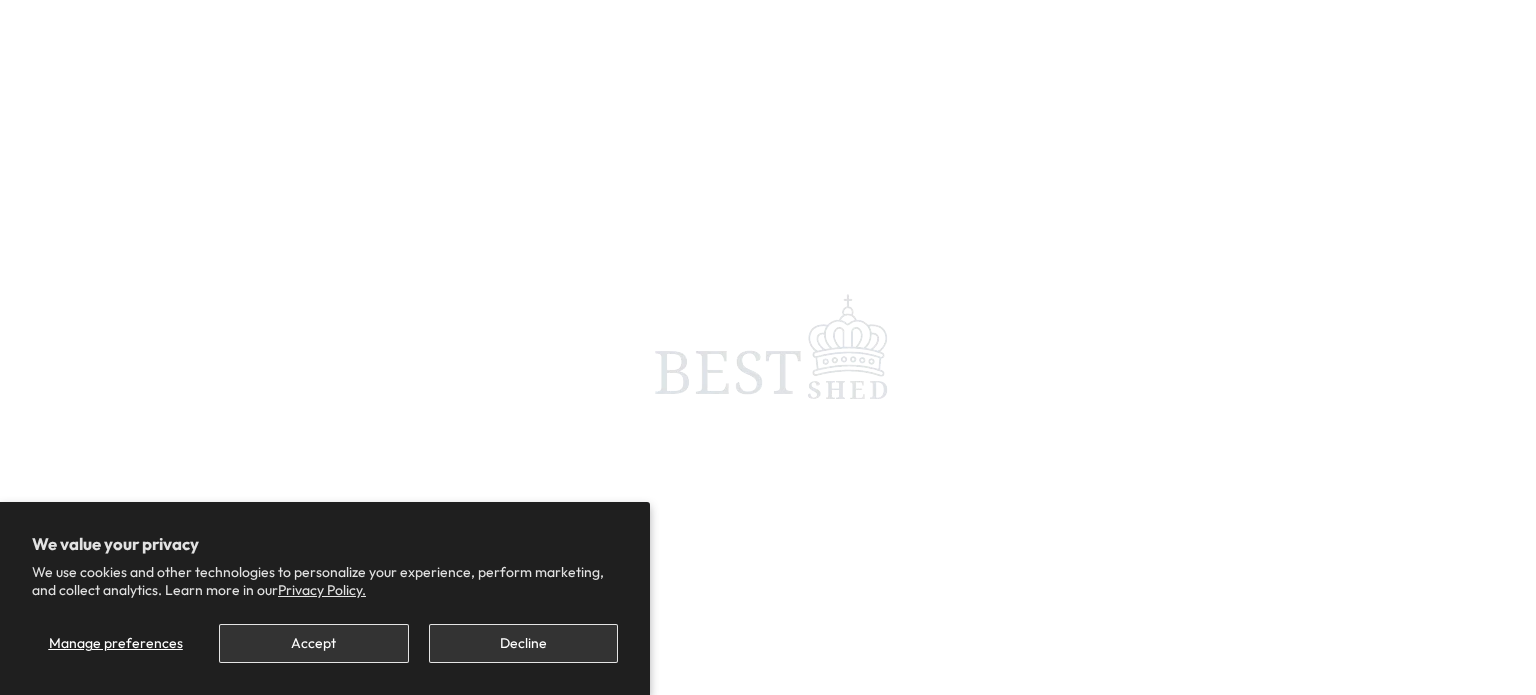 scroll, scrollTop: 0, scrollLeft: 0, axis: both 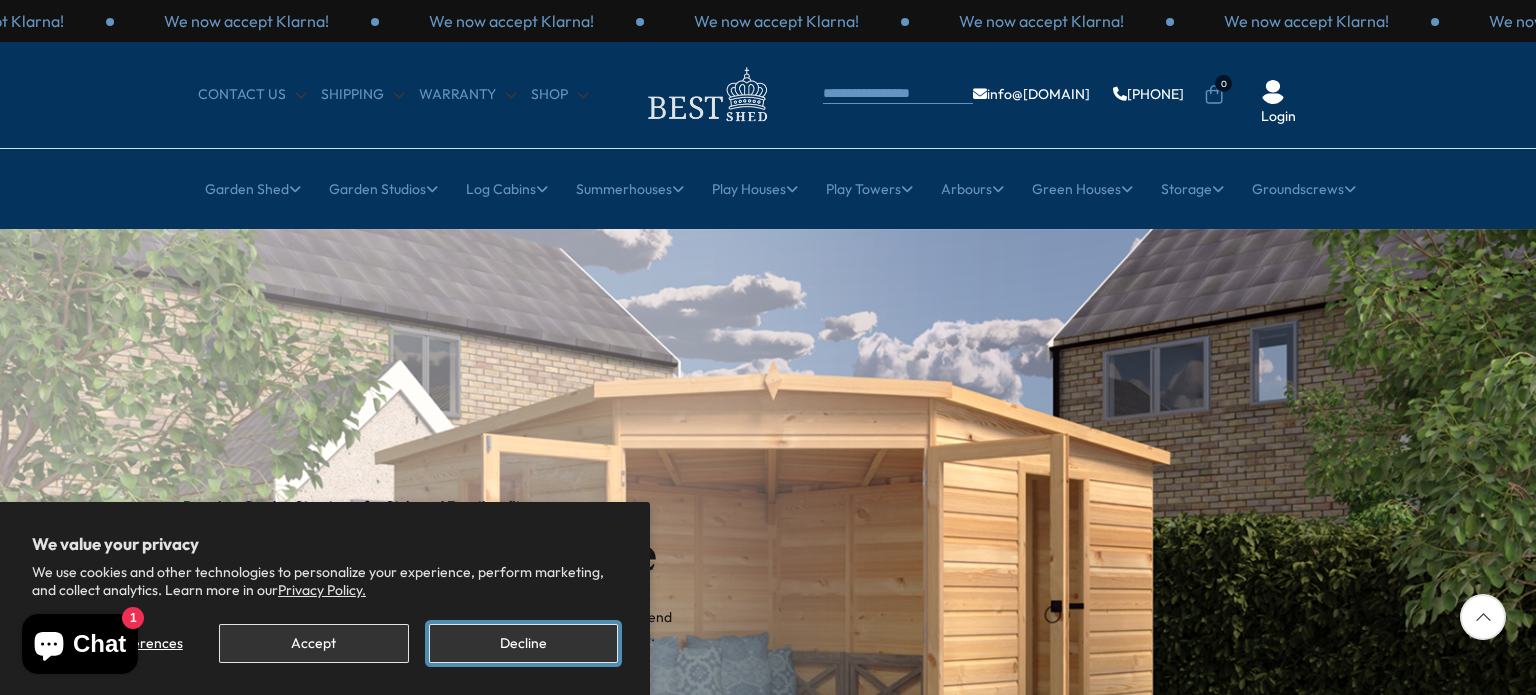 click on "Decline" at bounding box center [523, 643] 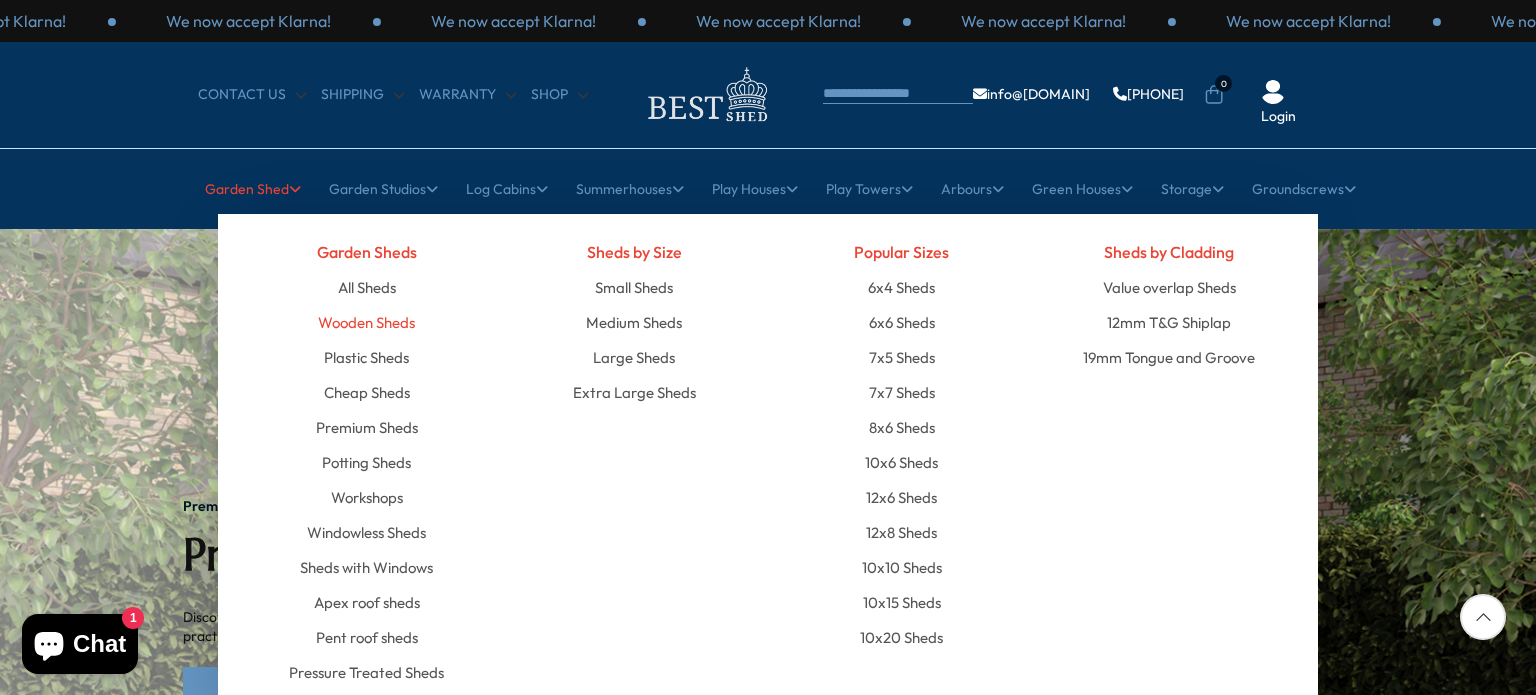 click on "Wooden Sheds" at bounding box center [366, 322] 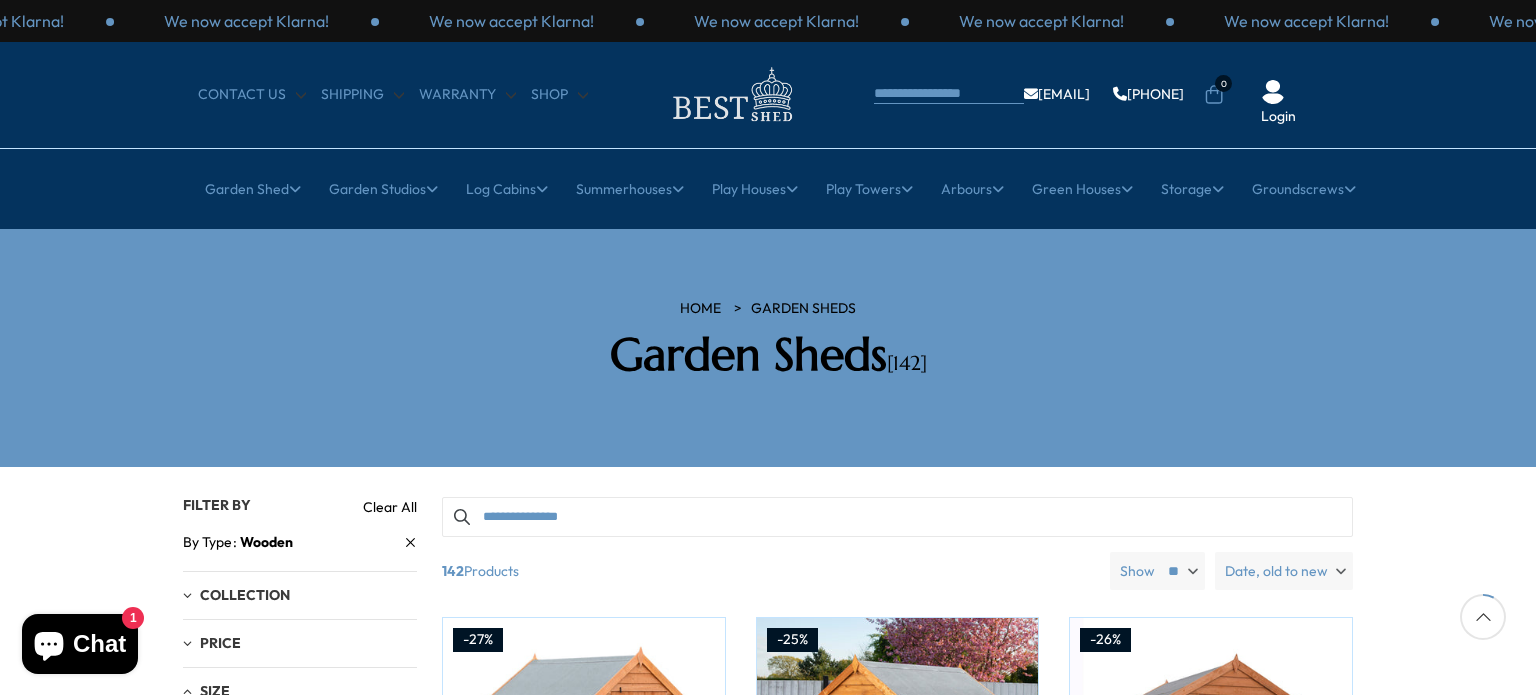 scroll, scrollTop: 319, scrollLeft: 0, axis: vertical 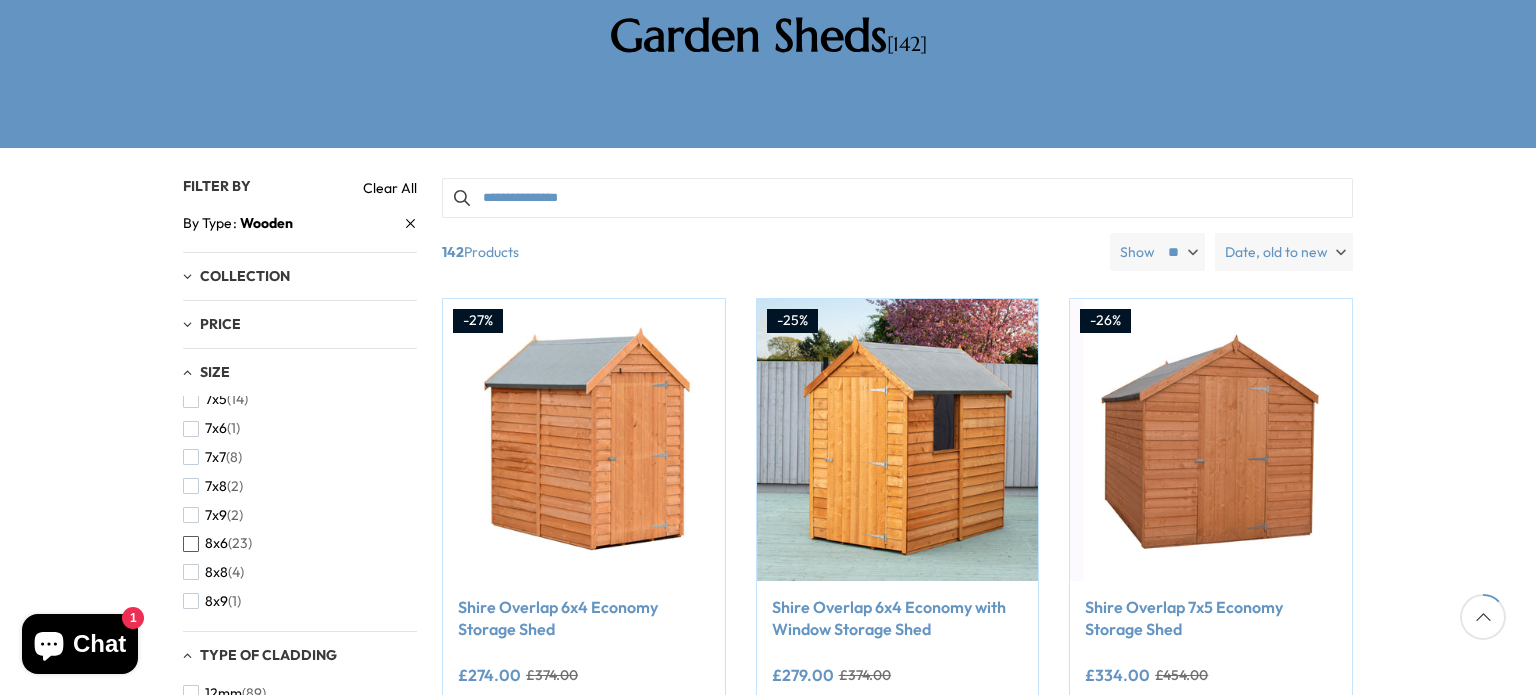 click on "8x6" at bounding box center (216, 543) 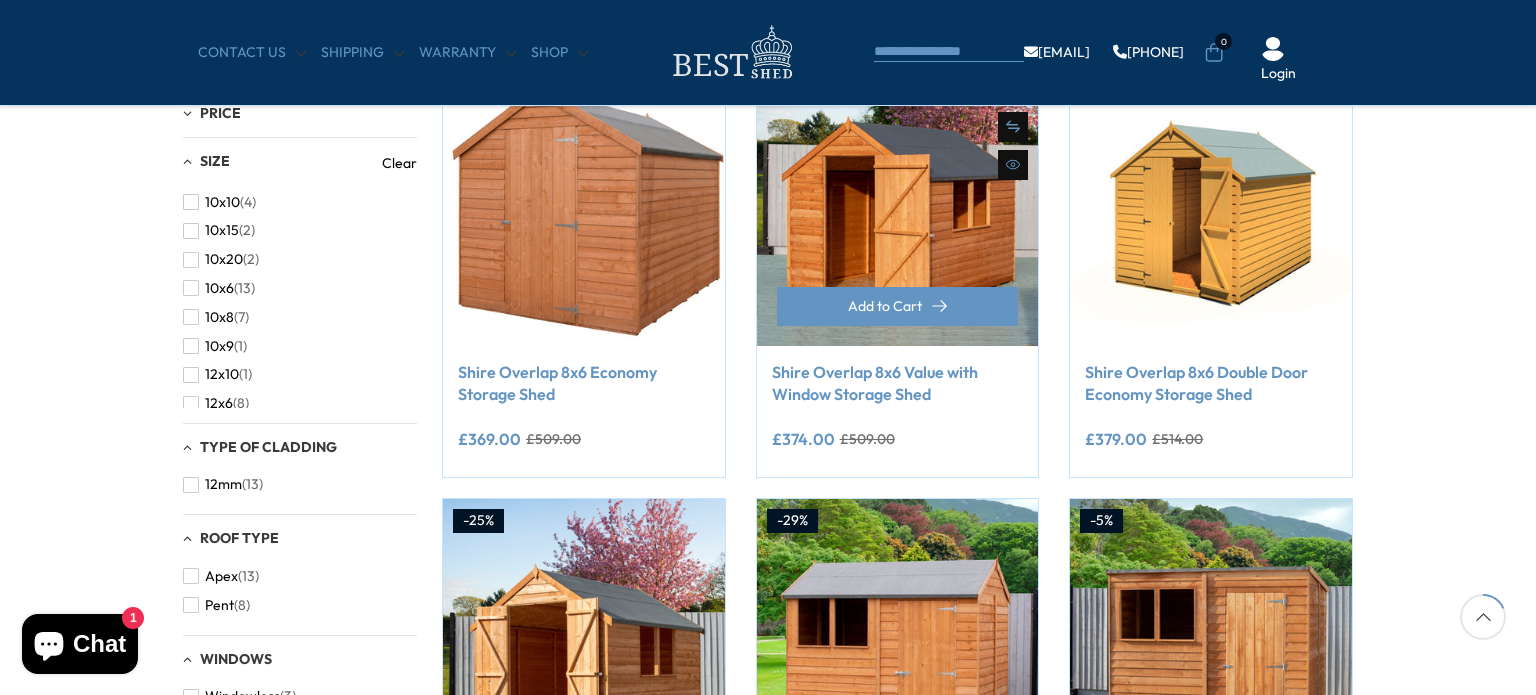 scroll, scrollTop: 451, scrollLeft: 0, axis: vertical 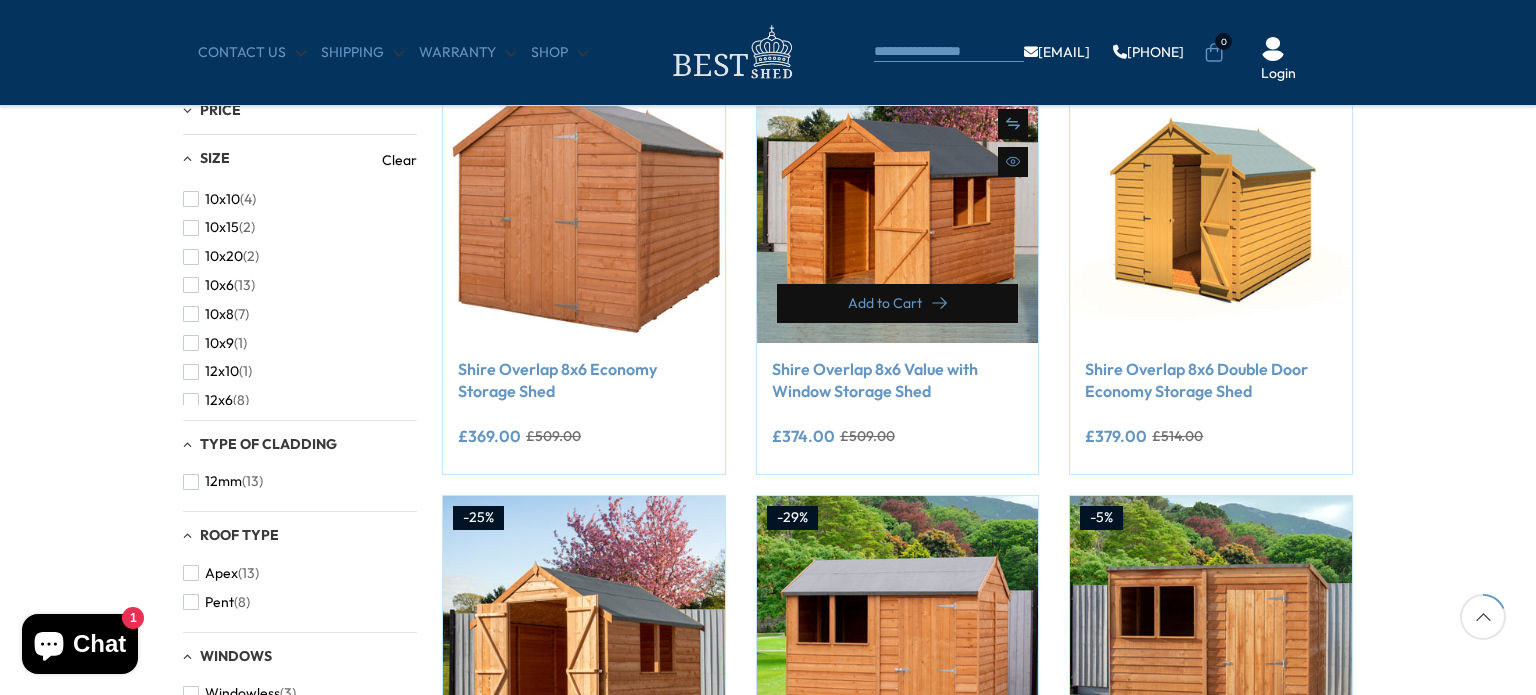 click on "Add to Cart" at bounding box center (885, 303) 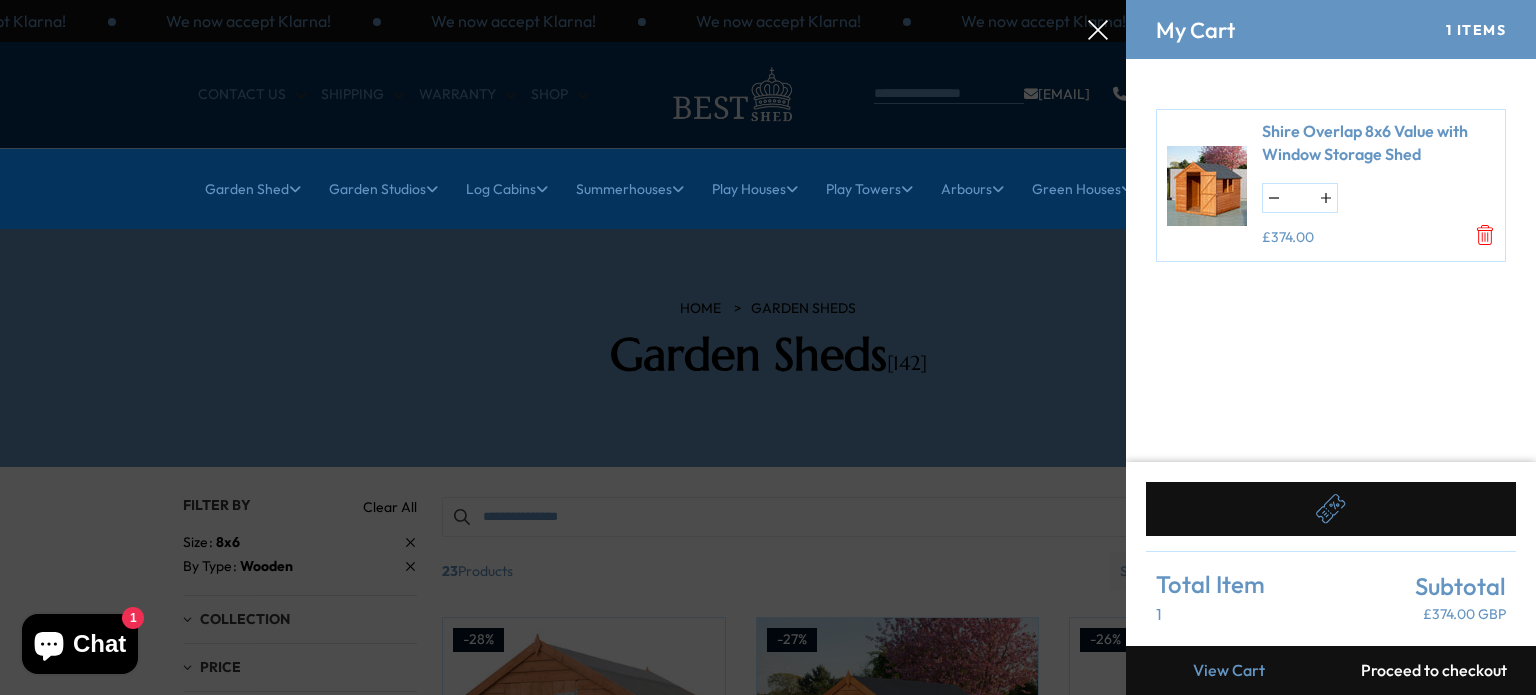 click 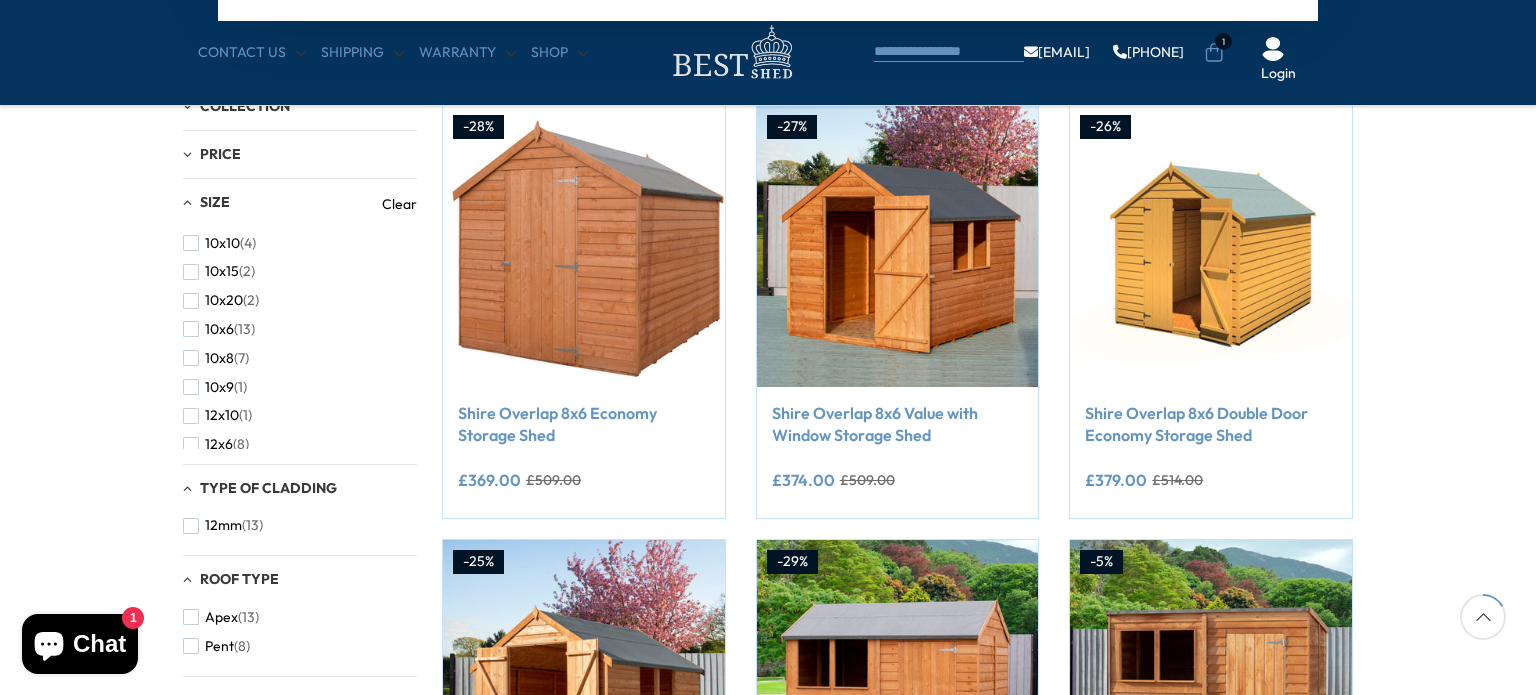 scroll, scrollTop: 408, scrollLeft: 0, axis: vertical 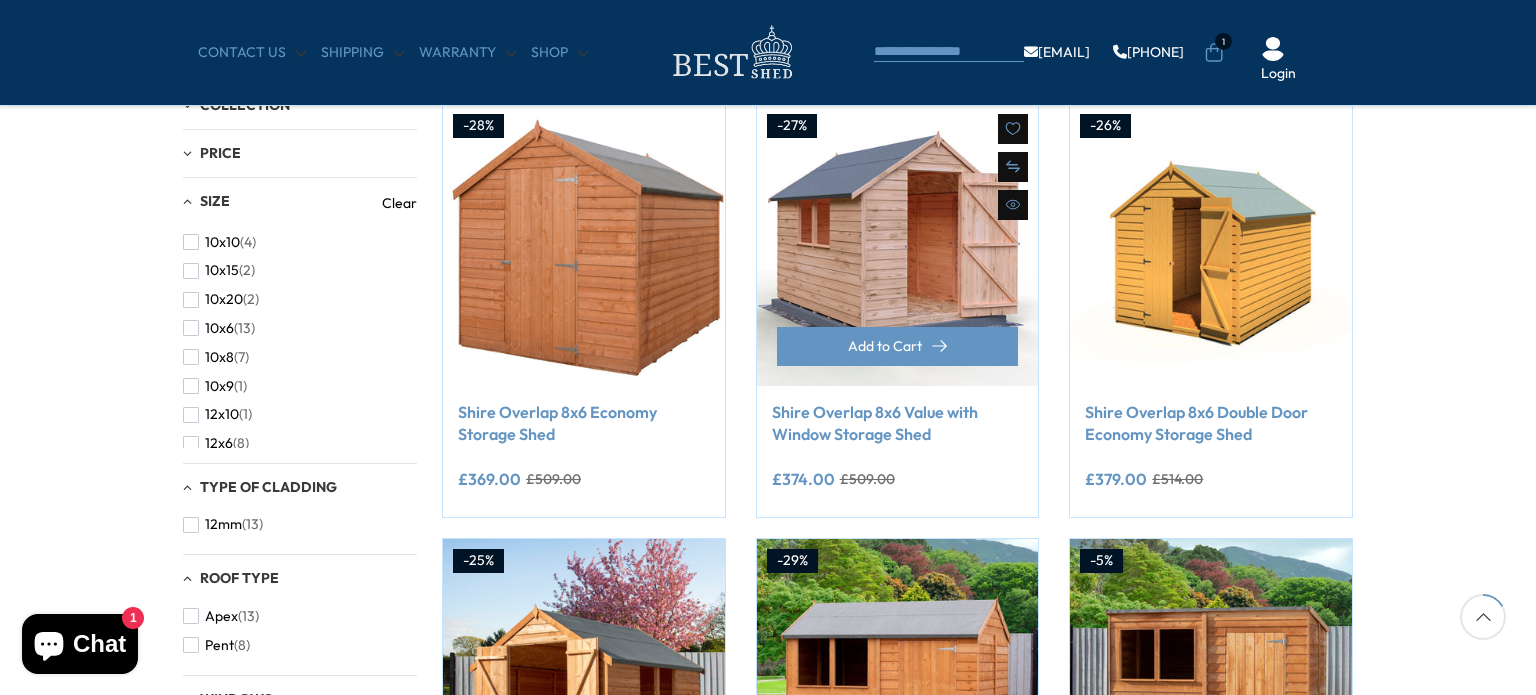 click at bounding box center [898, 245] 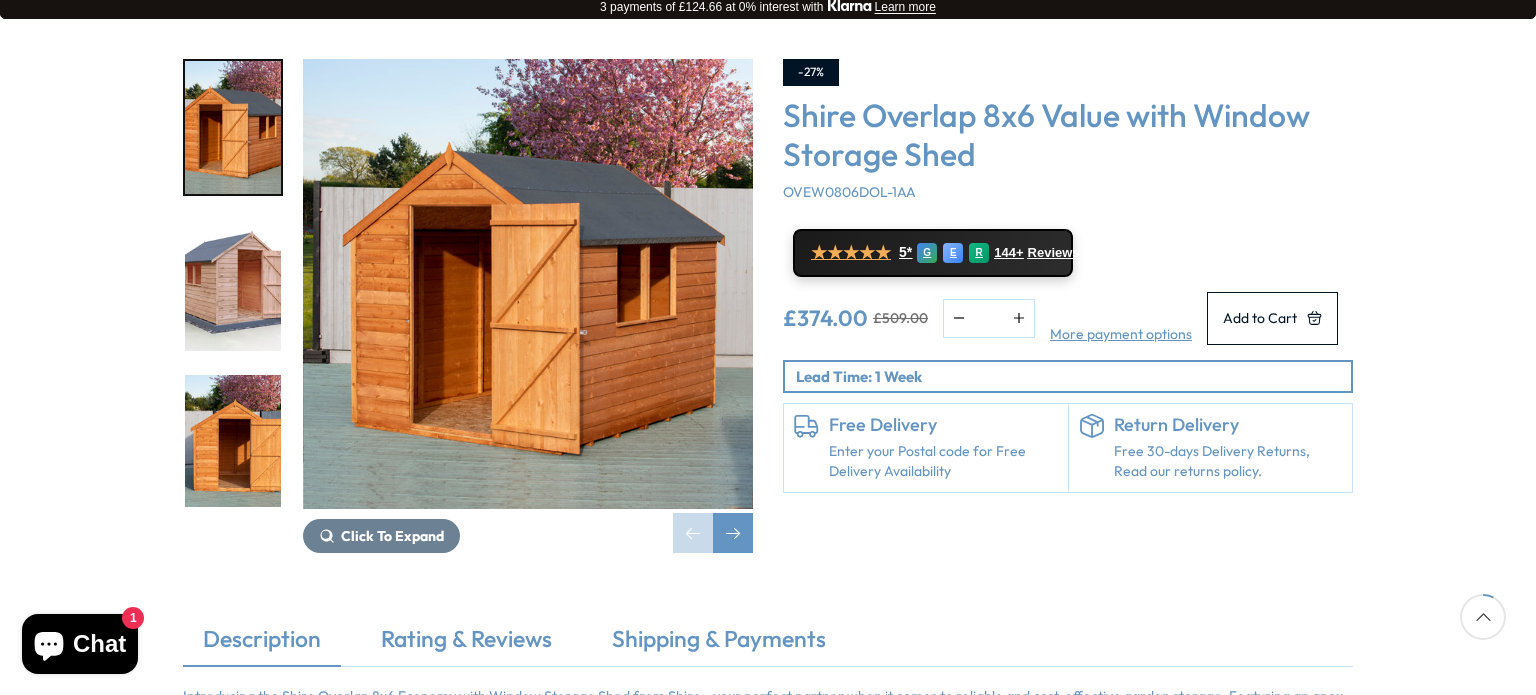 scroll, scrollTop: 267, scrollLeft: 0, axis: vertical 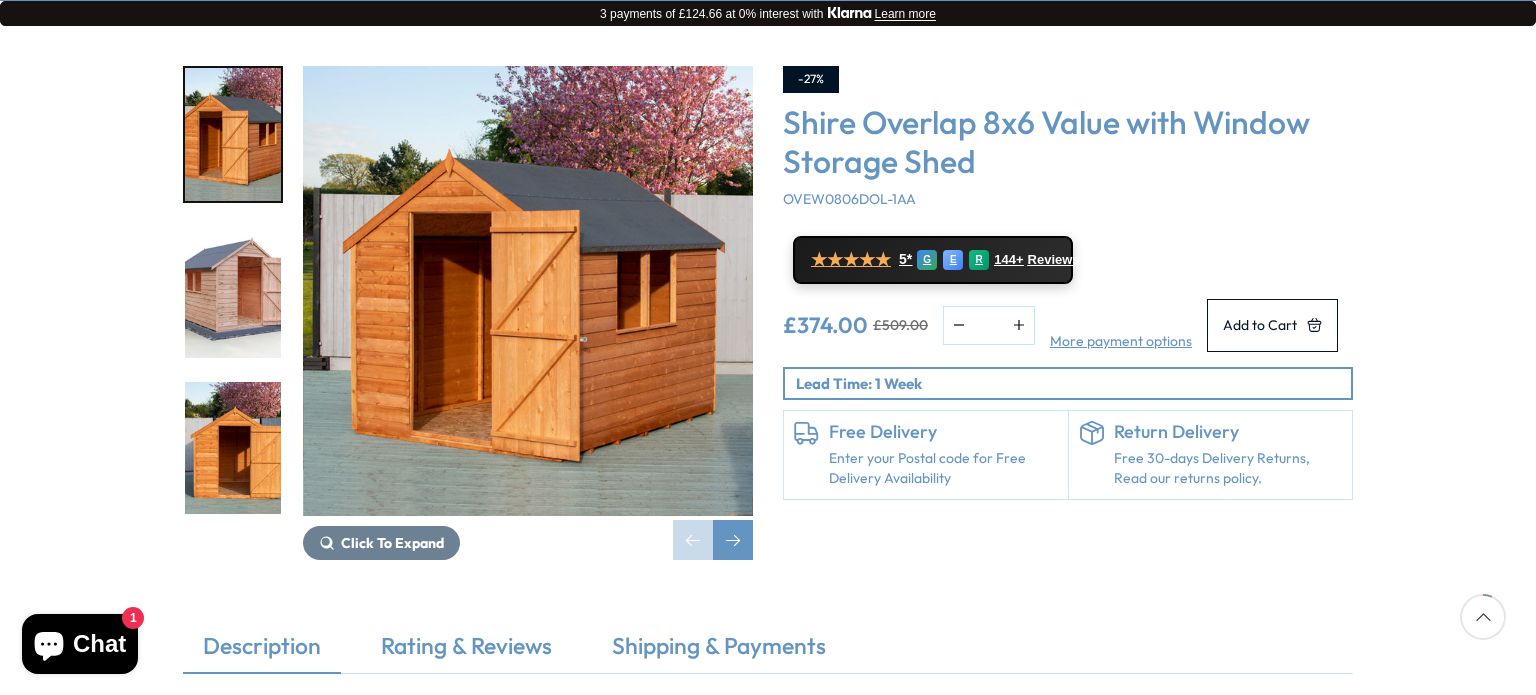 click on "Click To Expand
Click To Expand
Click To Expand
Click To Expand
Click To Expand
Click To Expand
Click To Expand" at bounding box center [768, 328] 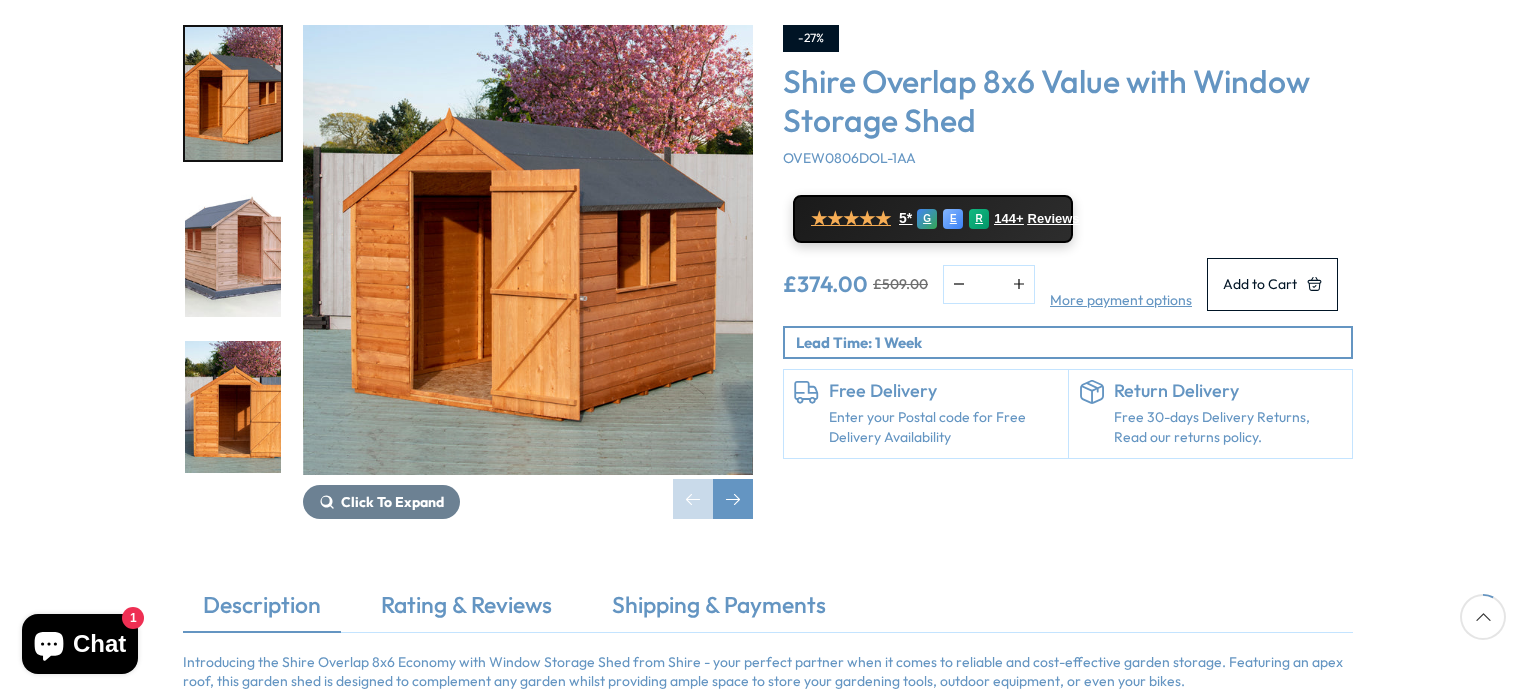 scroll, scrollTop: 308, scrollLeft: 0, axis: vertical 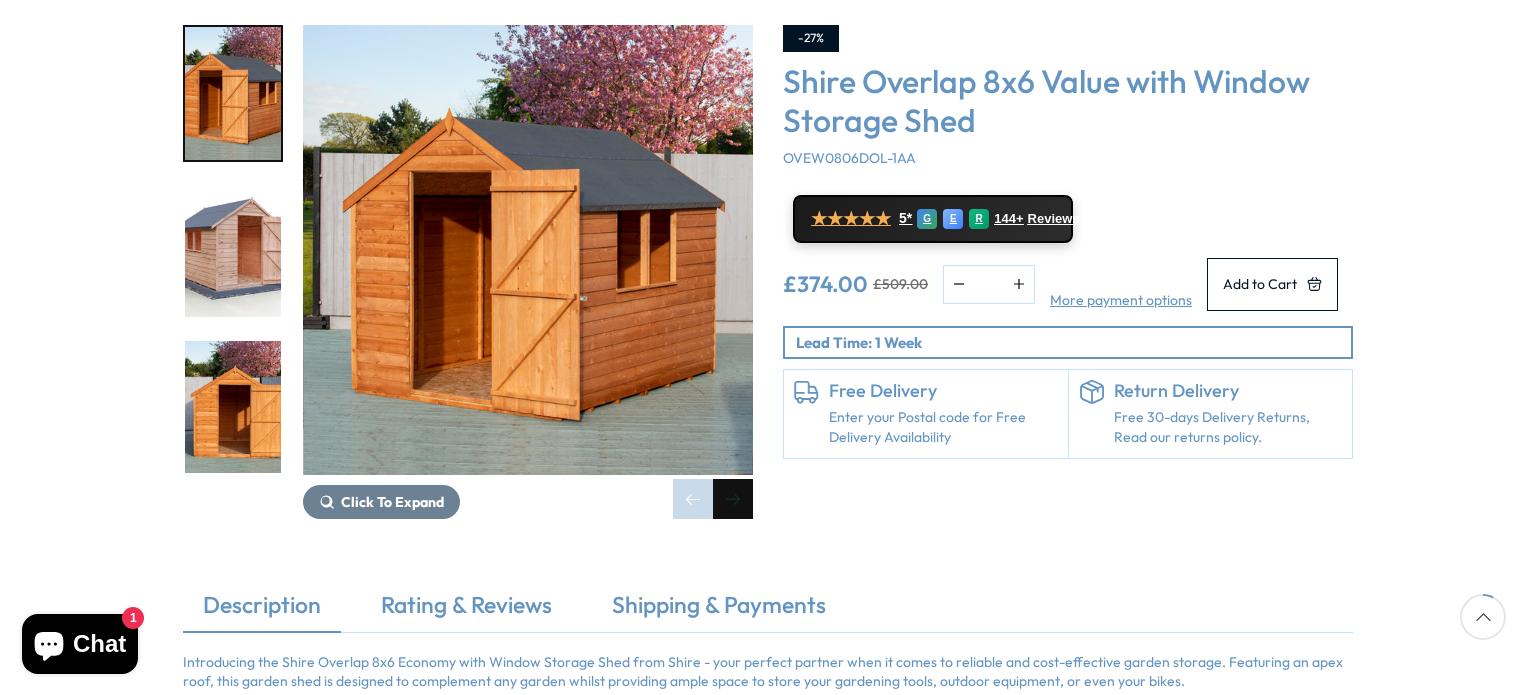 click at bounding box center [733, 499] 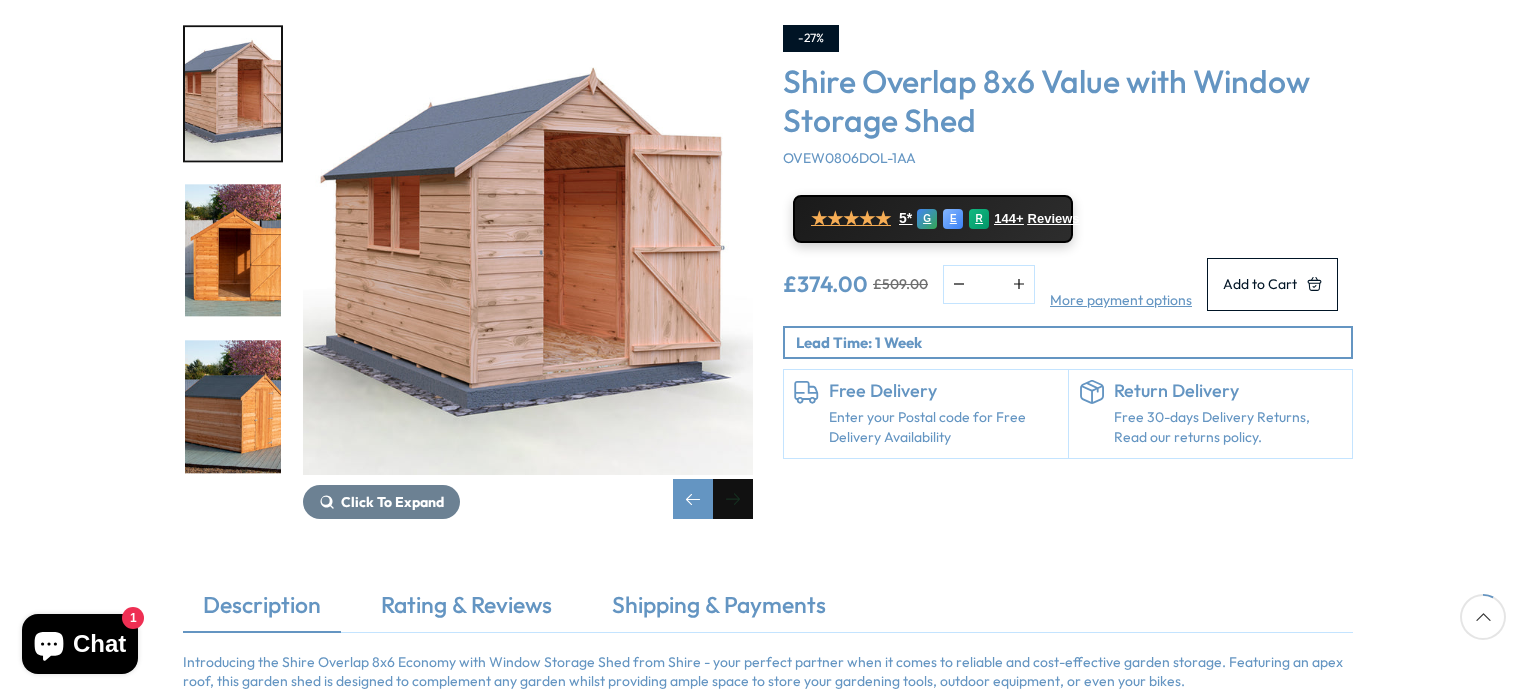 click at bounding box center (733, 499) 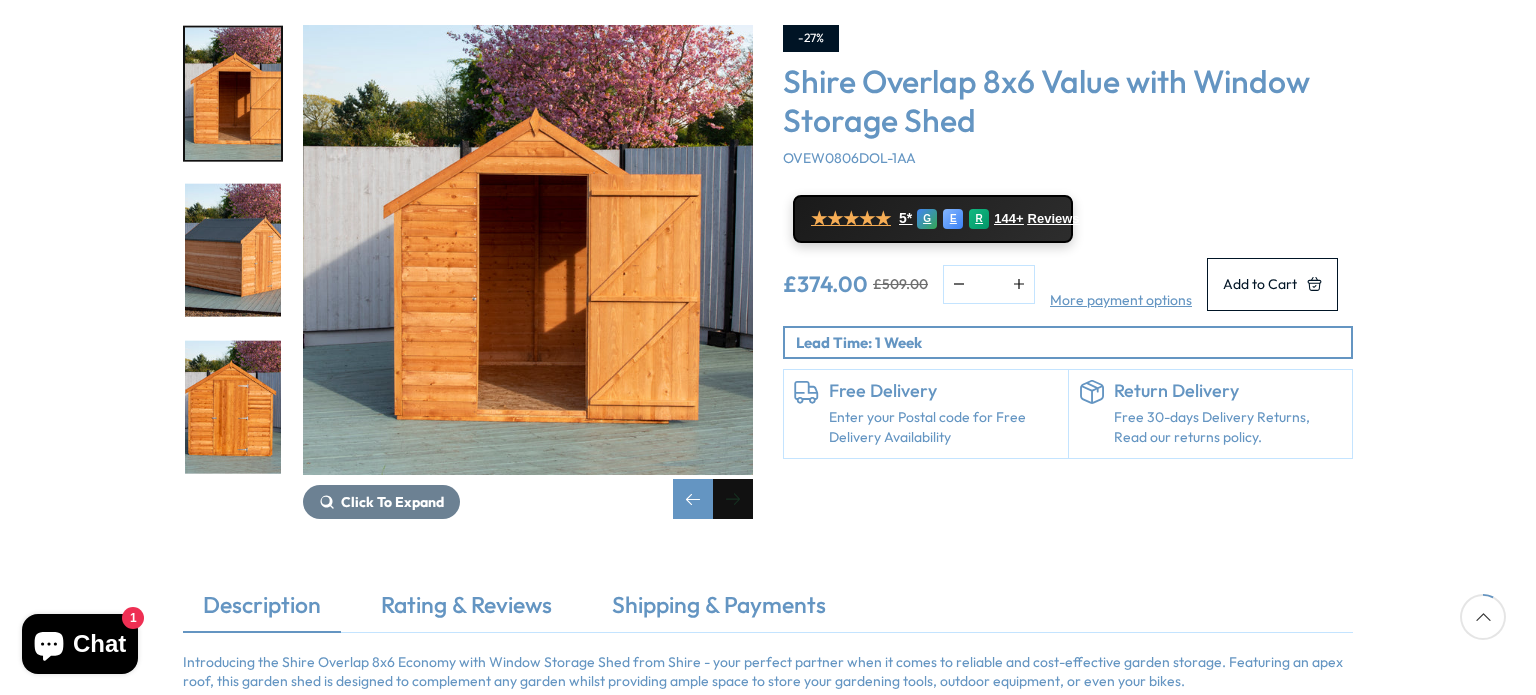 click at bounding box center (733, 499) 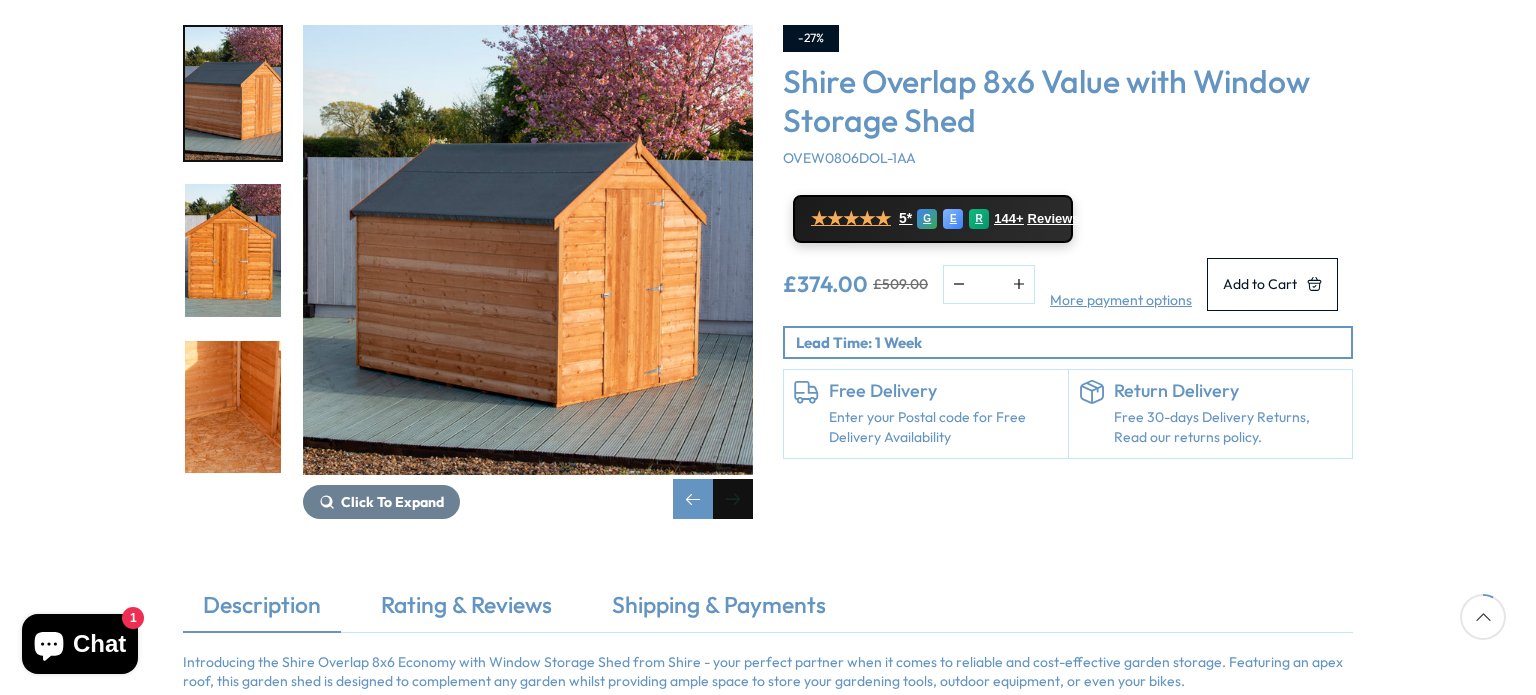 click at bounding box center (733, 499) 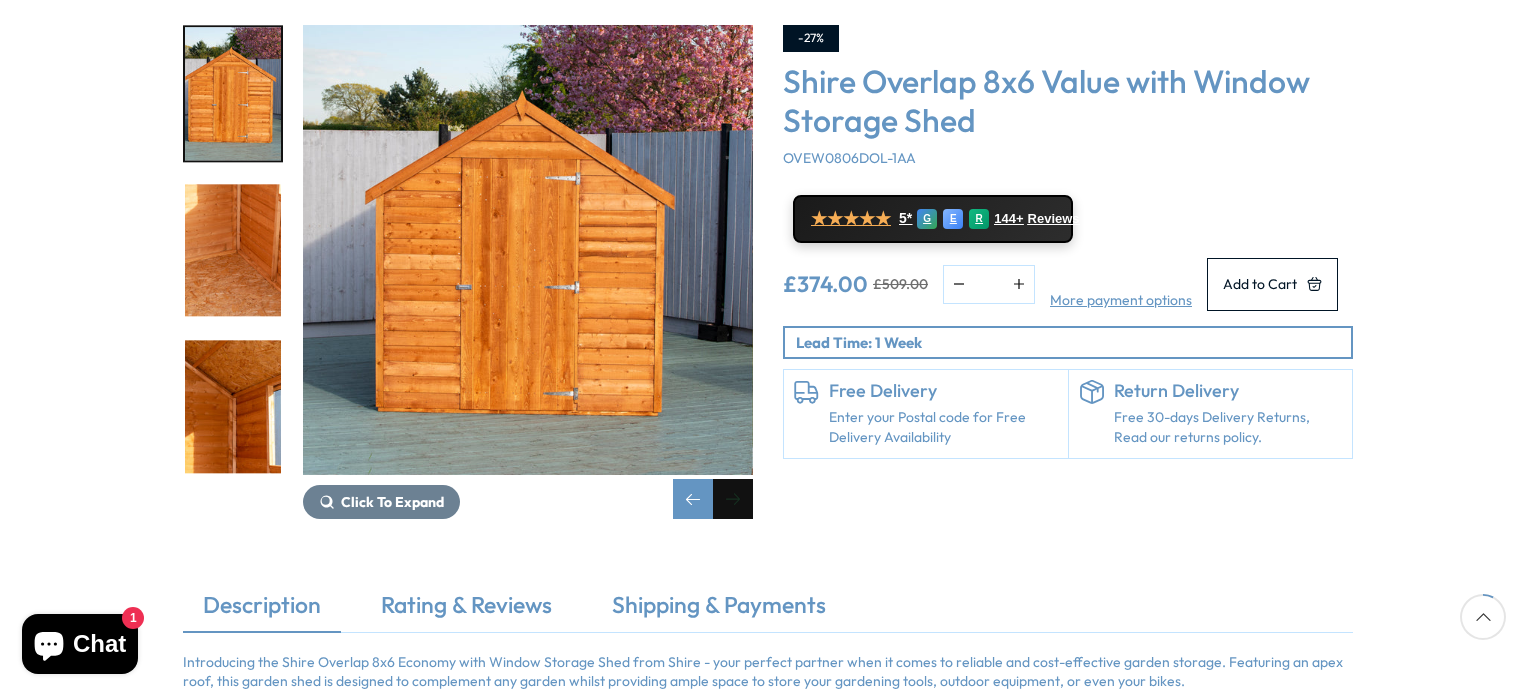 click at bounding box center (733, 499) 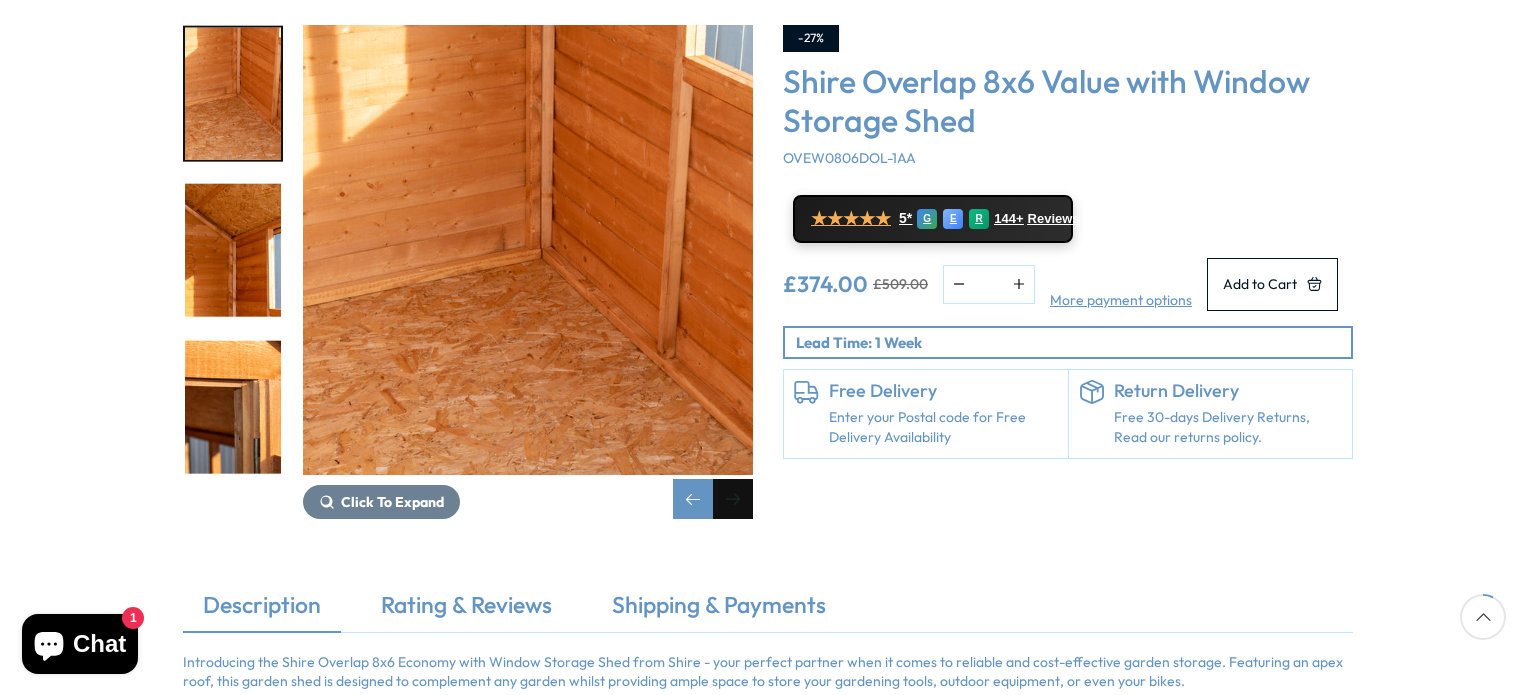 click at bounding box center [733, 499] 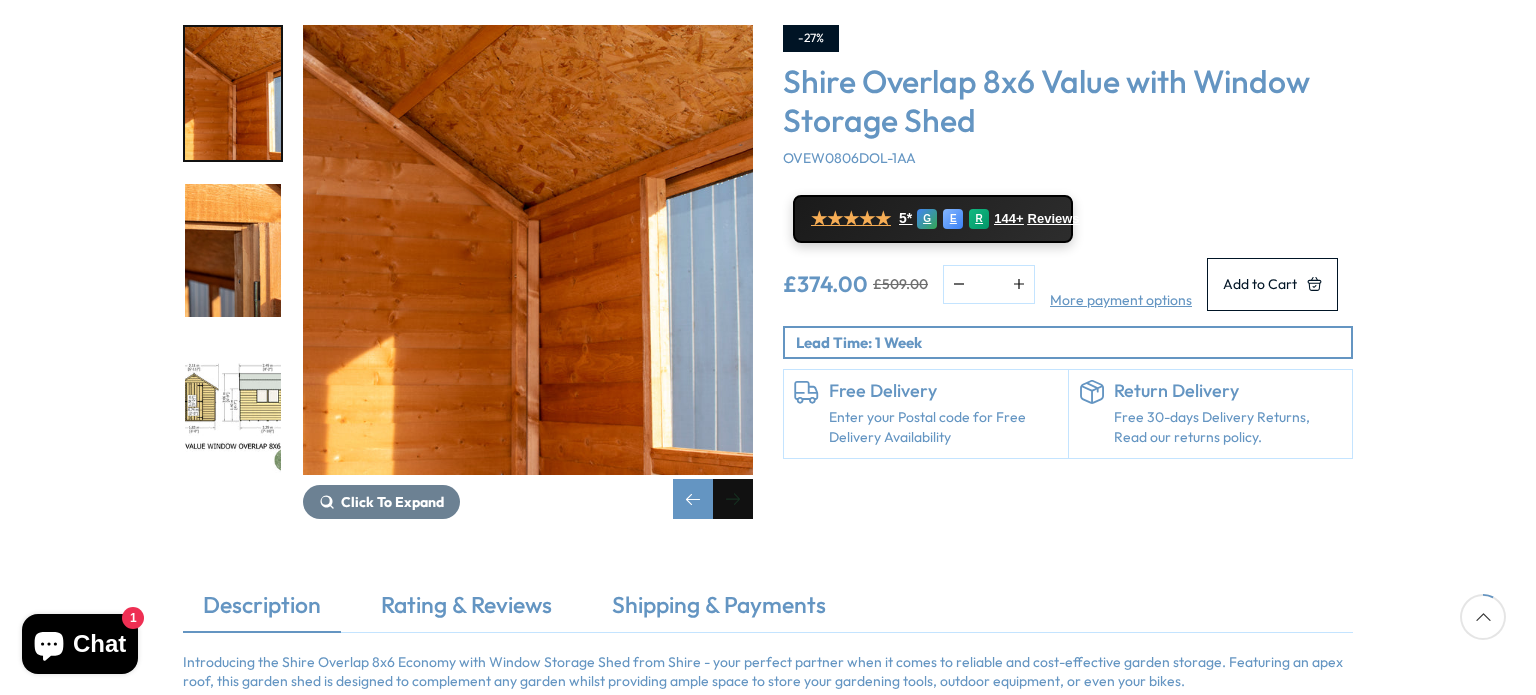 click at bounding box center [733, 499] 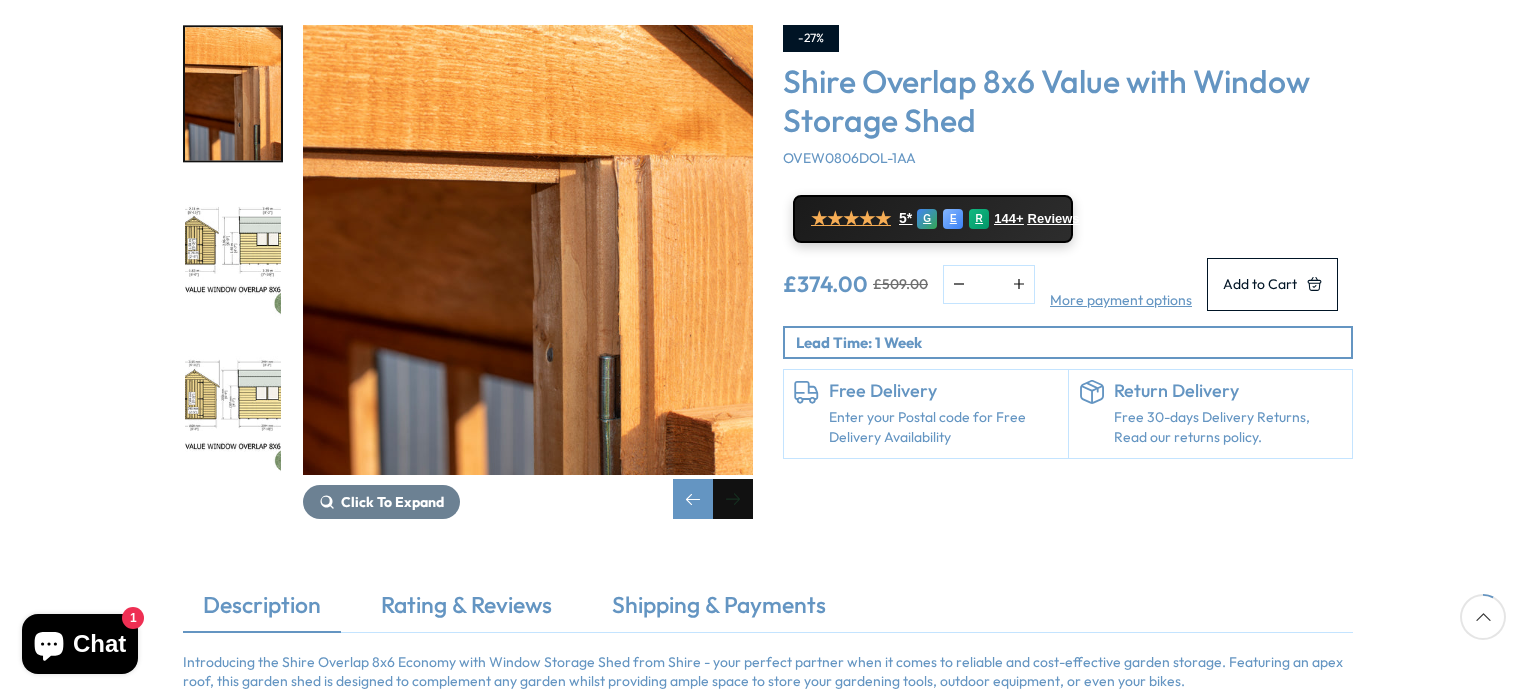 click at bounding box center [733, 499] 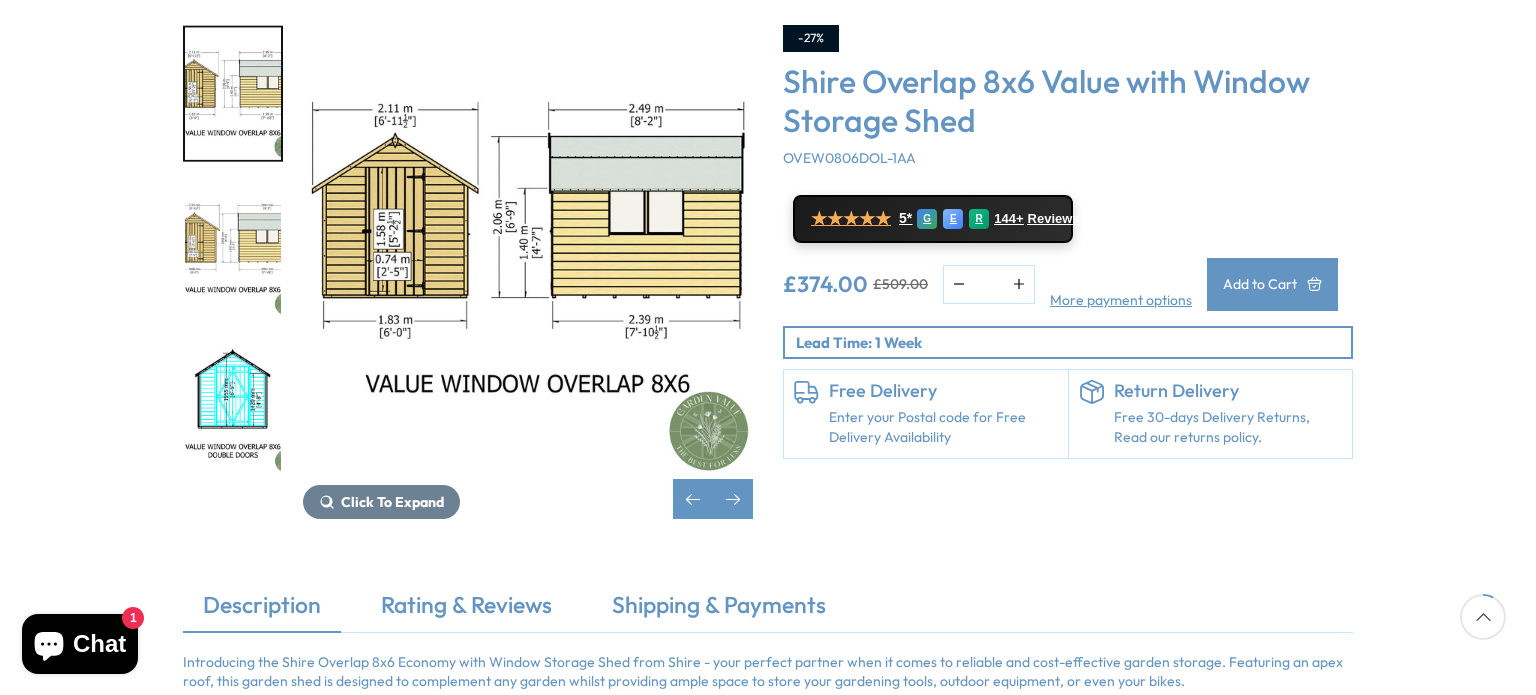 click on "Add to Cart" at bounding box center (1260, 284) 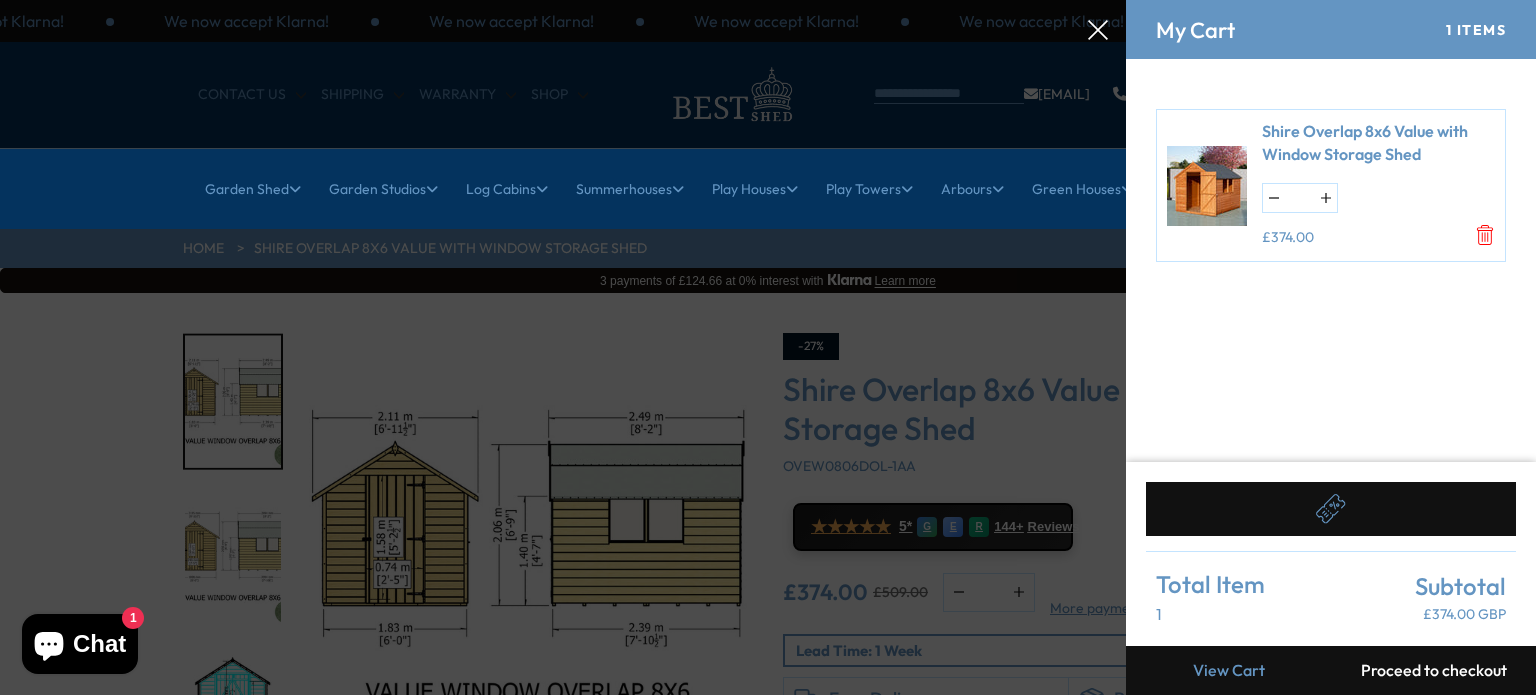 scroll, scrollTop: 0, scrollLeft: 0, axis: both 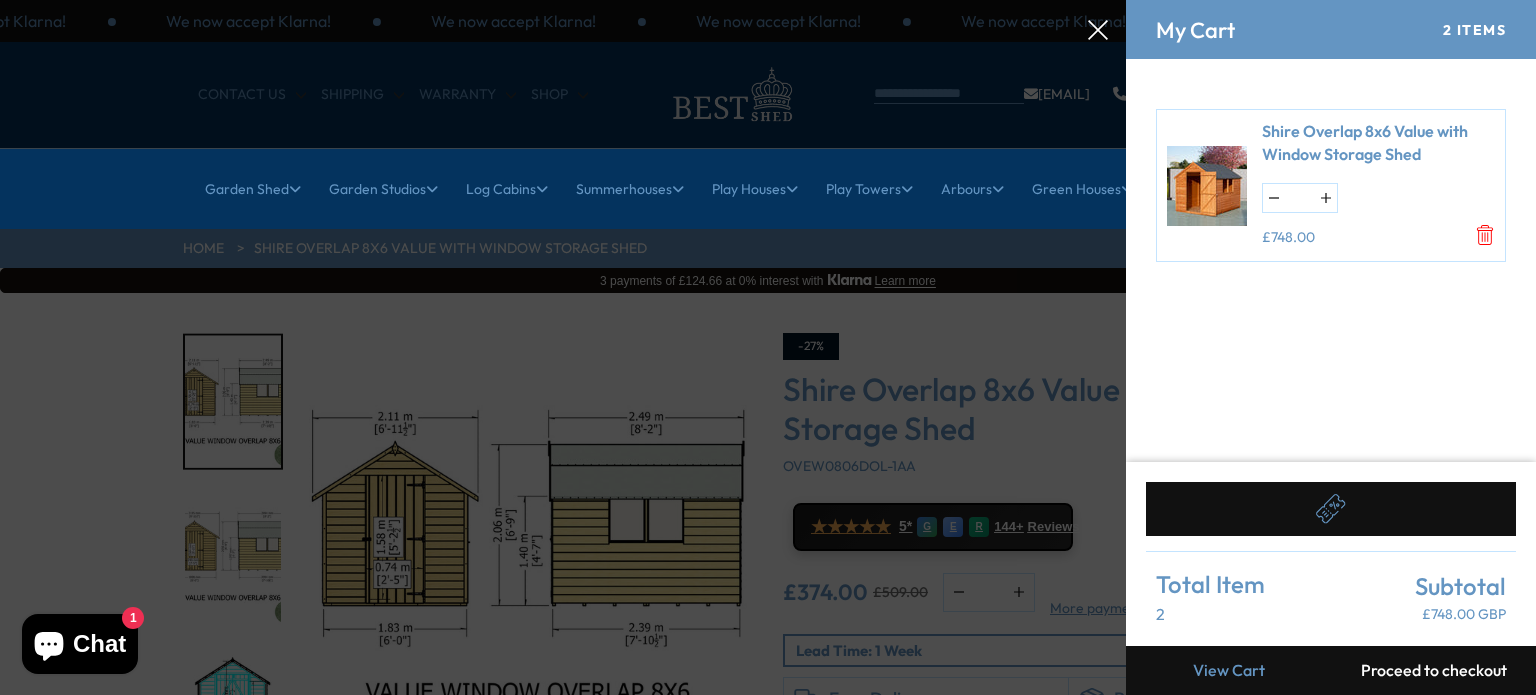 click at bounding box center [1274, 198] 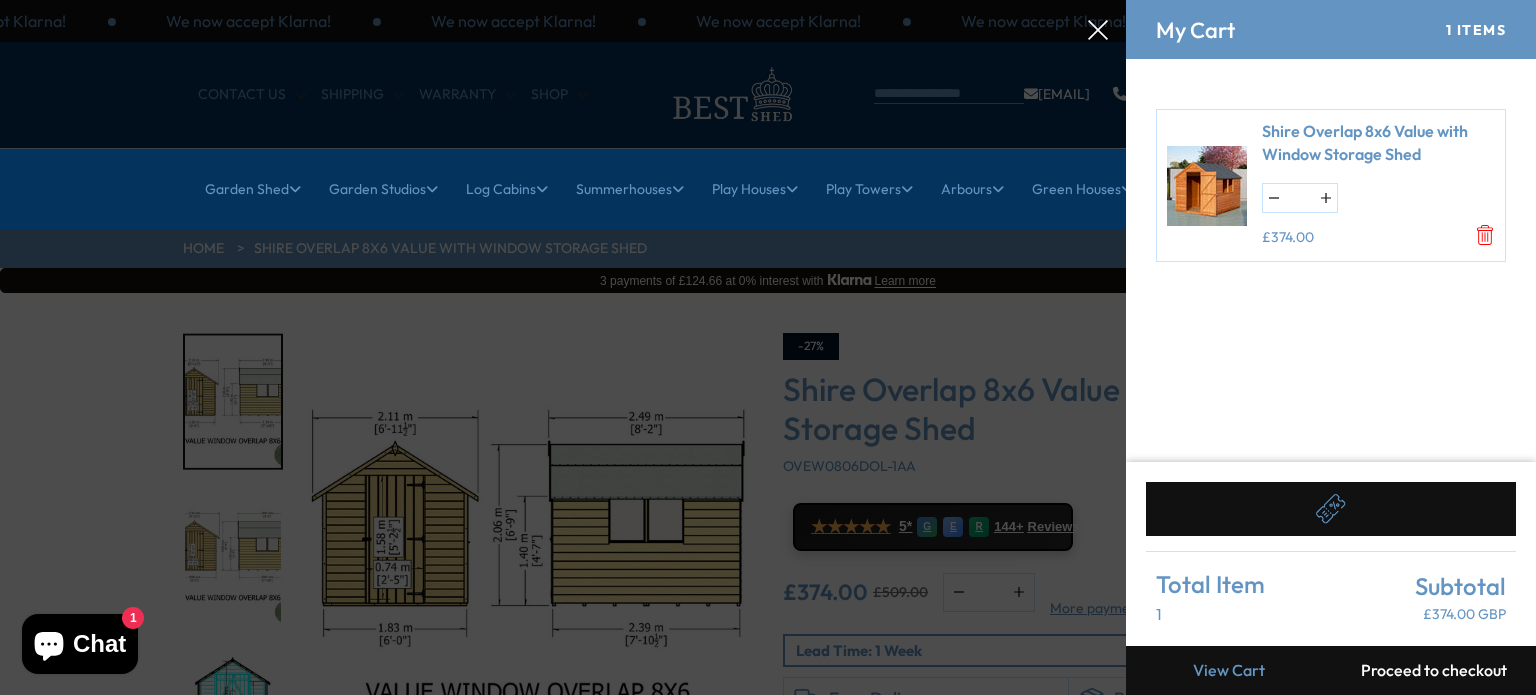 click on "Proceed to checkout" at bounding box center [1433, 670] 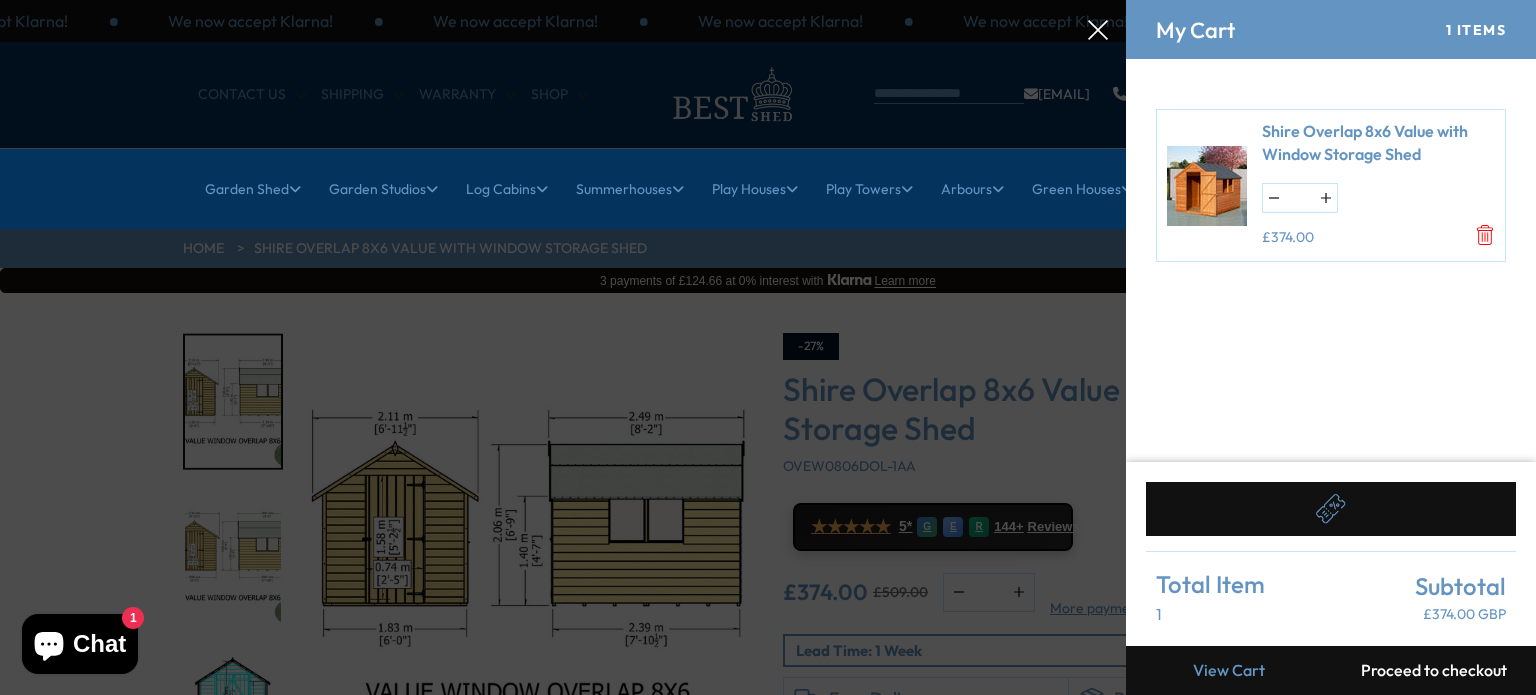 click 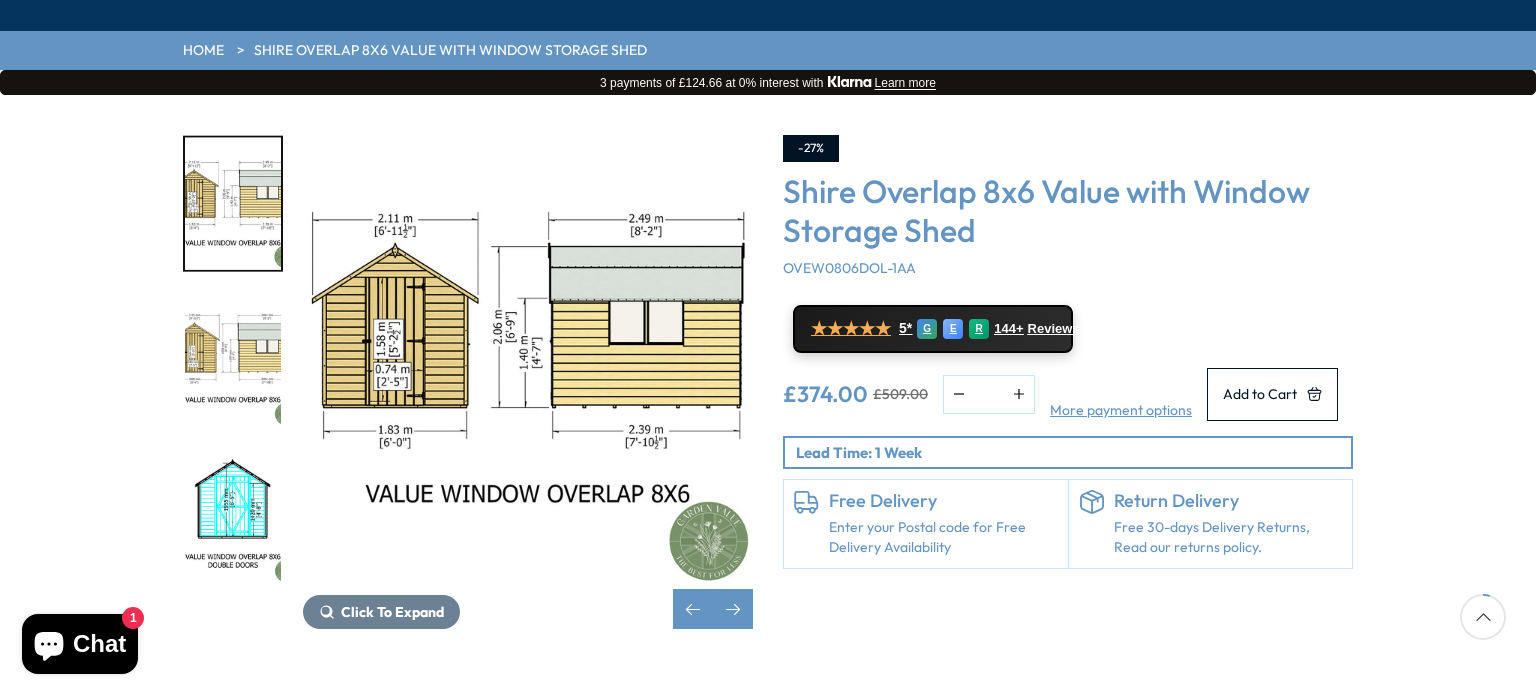 scroll, scrollTop: 199, scrollLeft: 0, axis: vertical 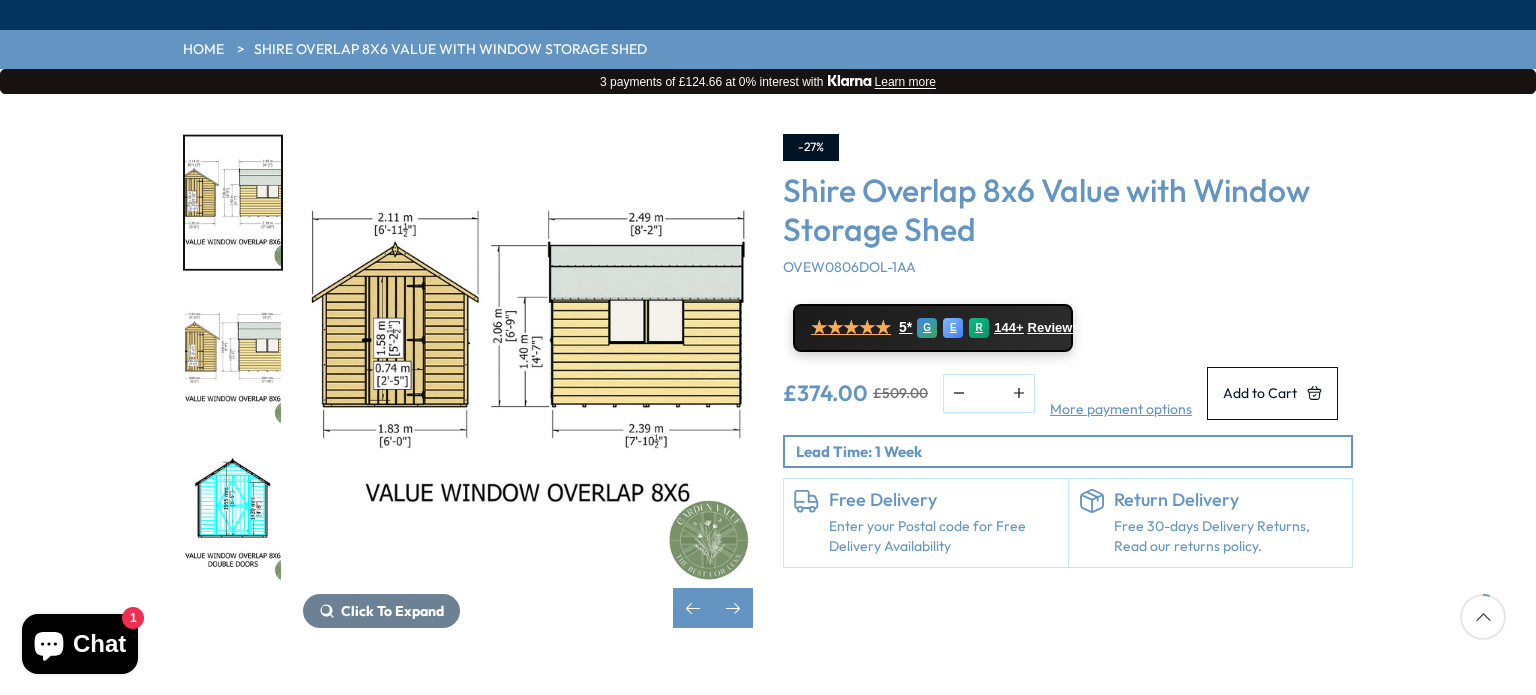 click on "Enter your Postal code for Free Delivery Availability" at bounding box center (943, 536) 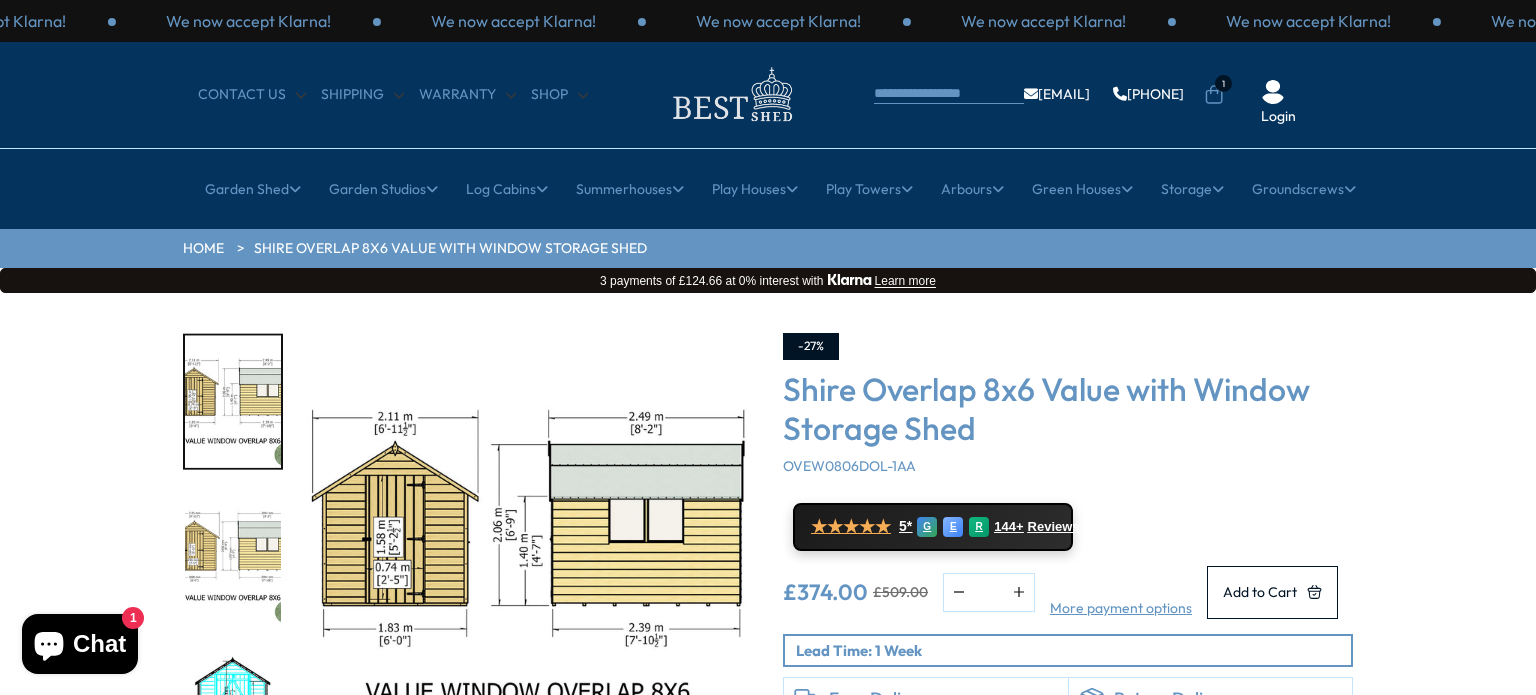 scroll, scrollTop: 0, scrollLeft: 0, axis: both 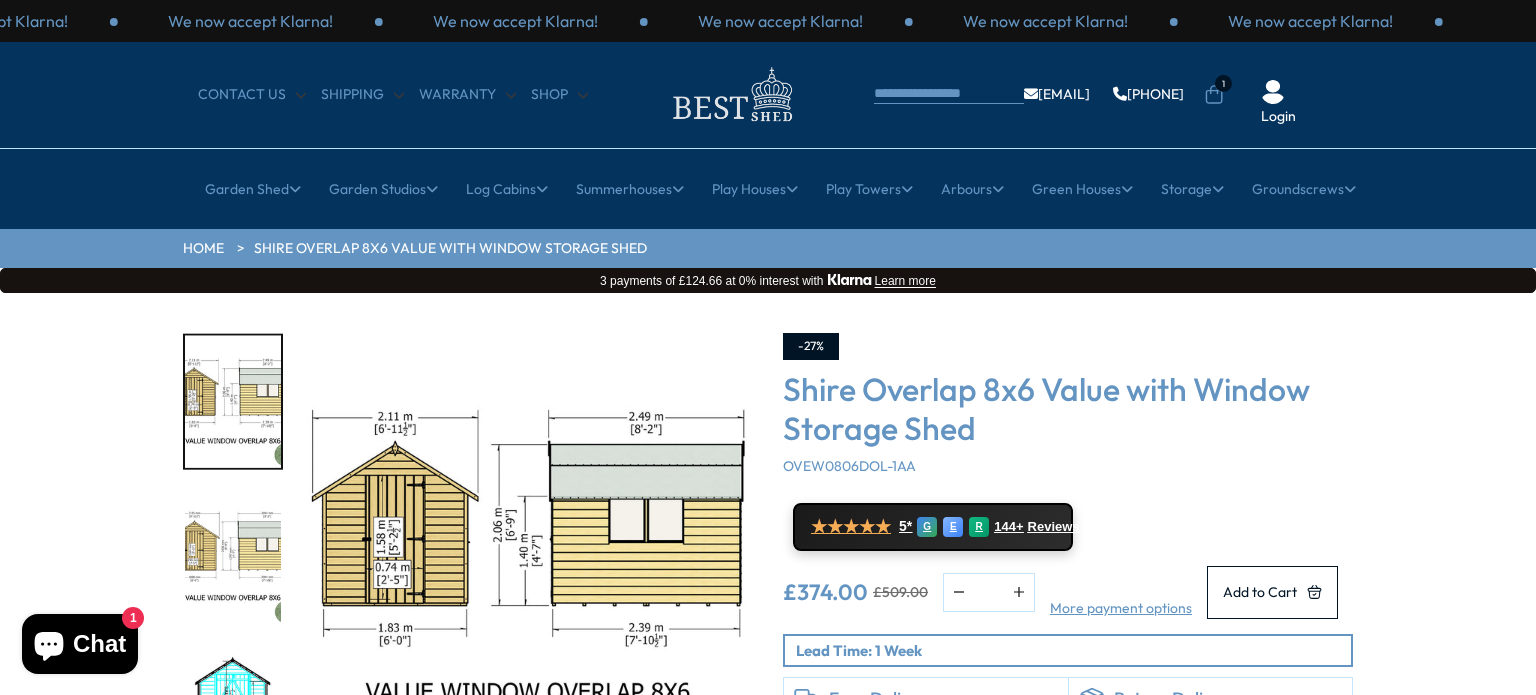 click 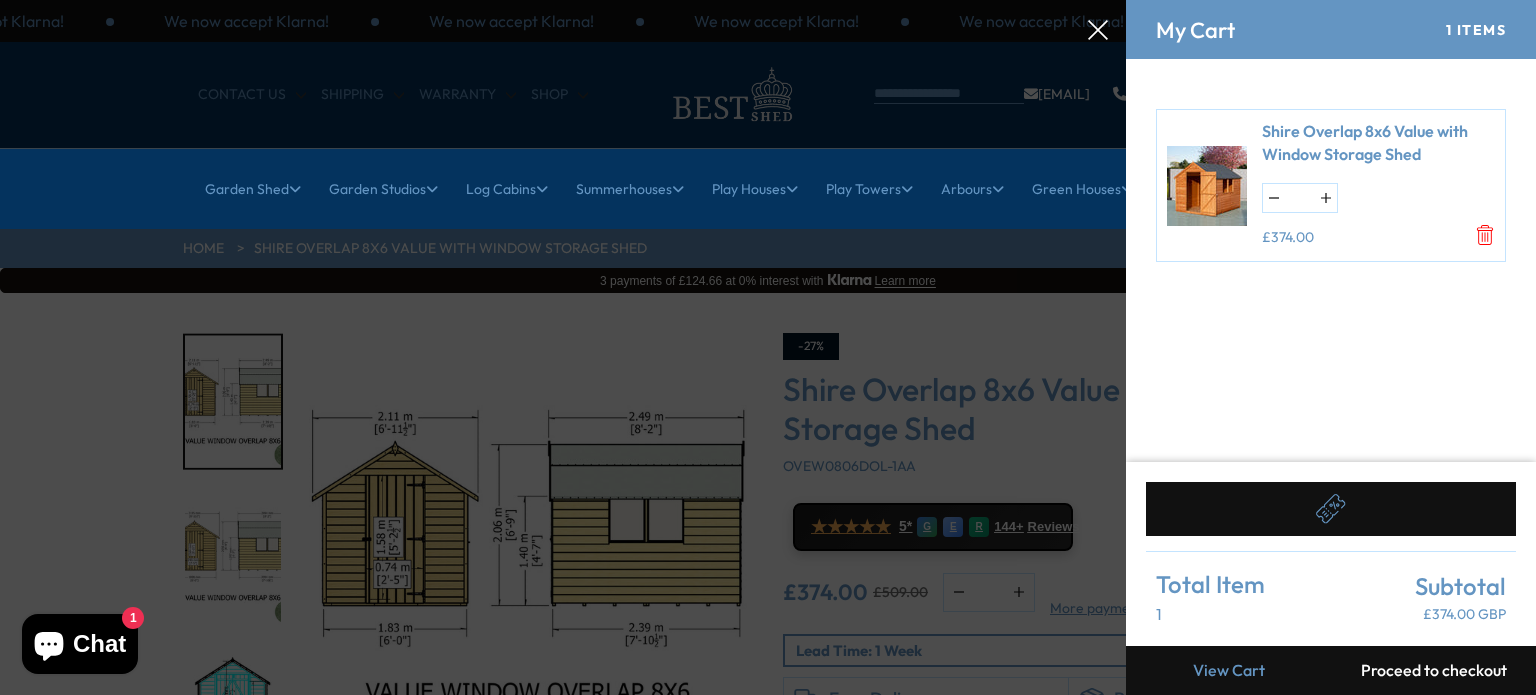 click on "Proceed to checkout" at bounding box center [1433, 670] 